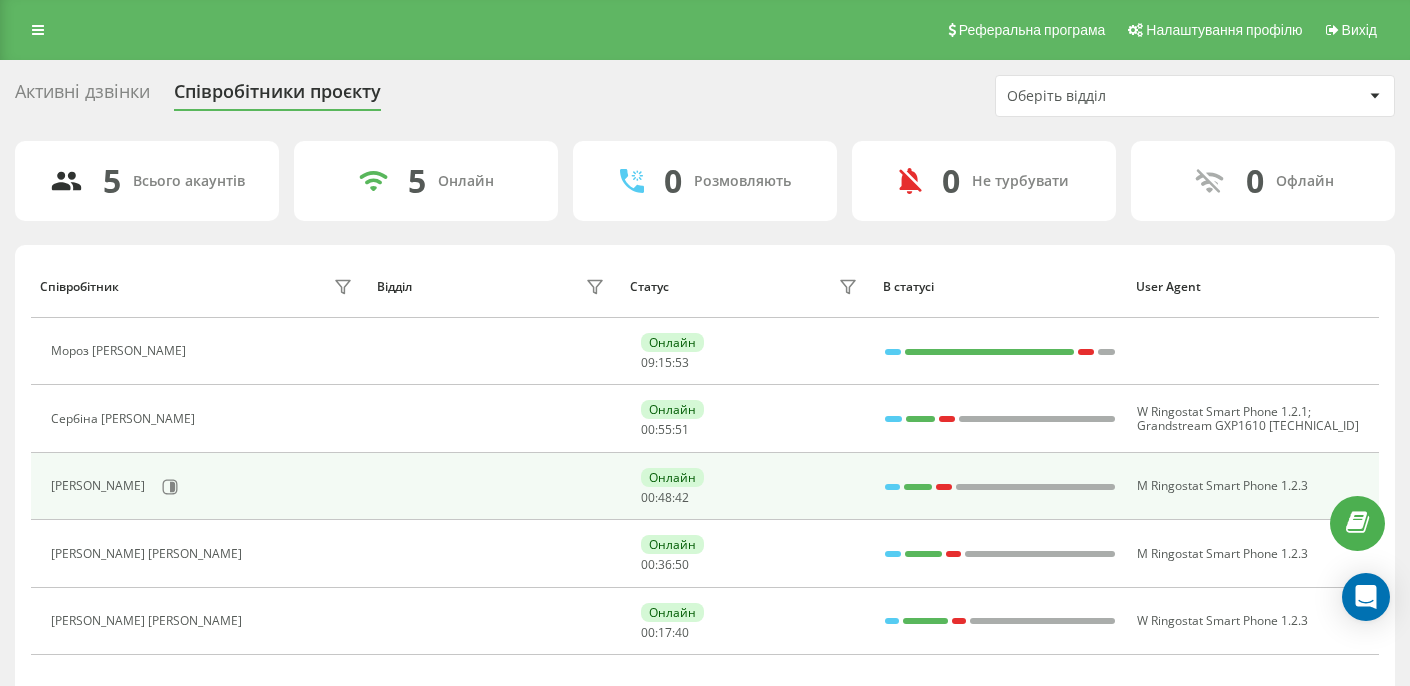 scroll, scrollTop: 0, scrollLeft: 0, axis: both 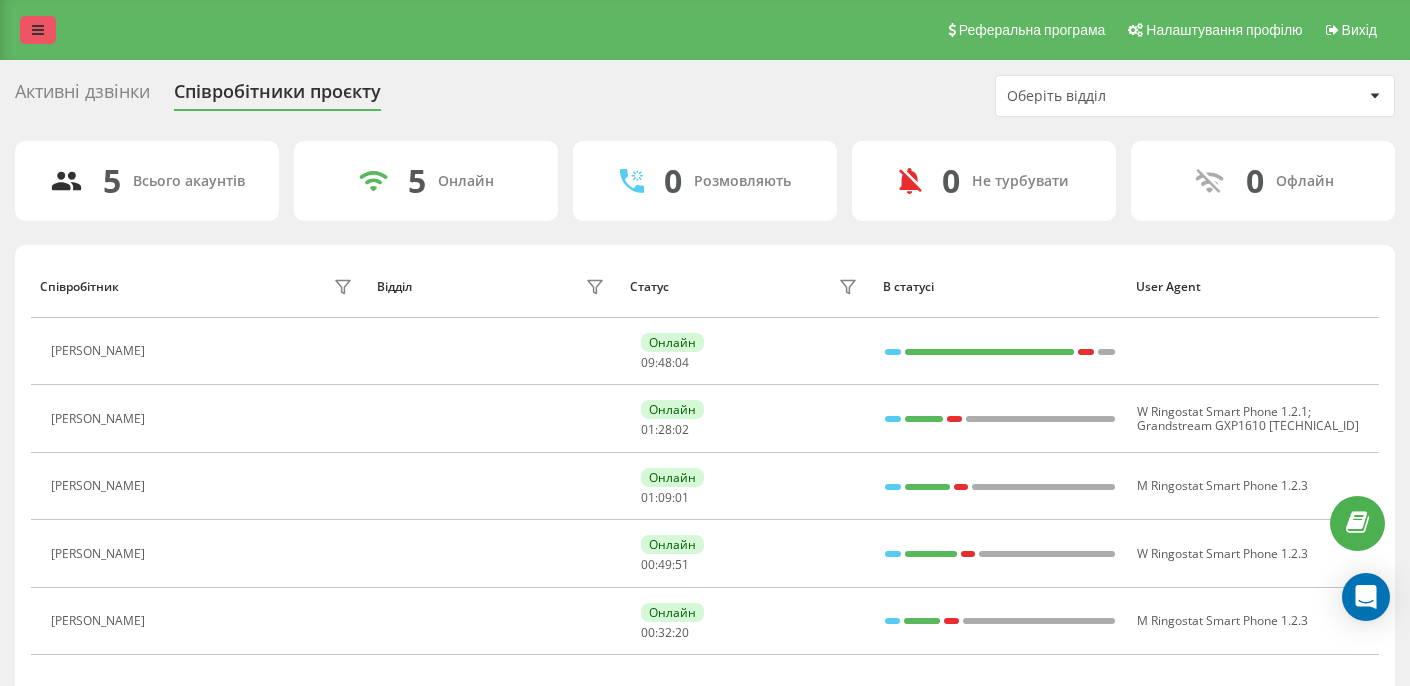 click at bounding box center [38, 30] 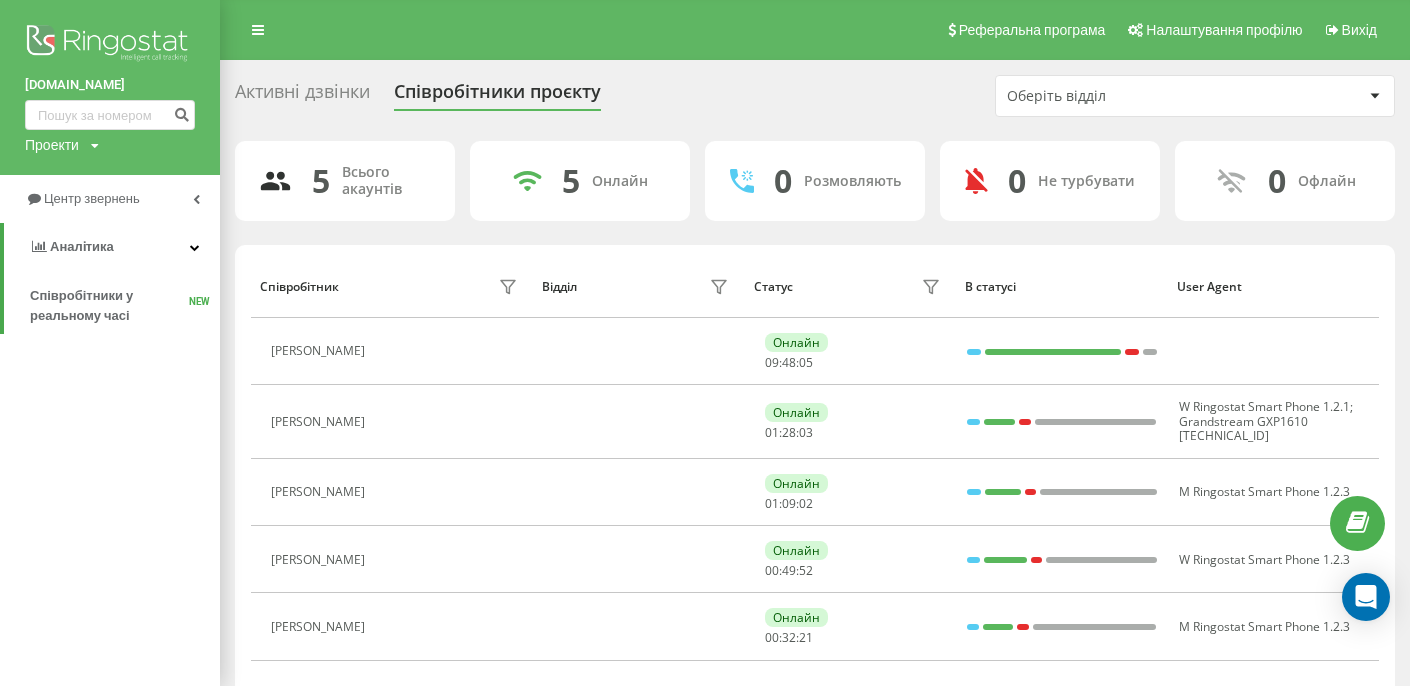 click on "sofdim.com Проекти sofdim.com" at bounding box center (110, 87) 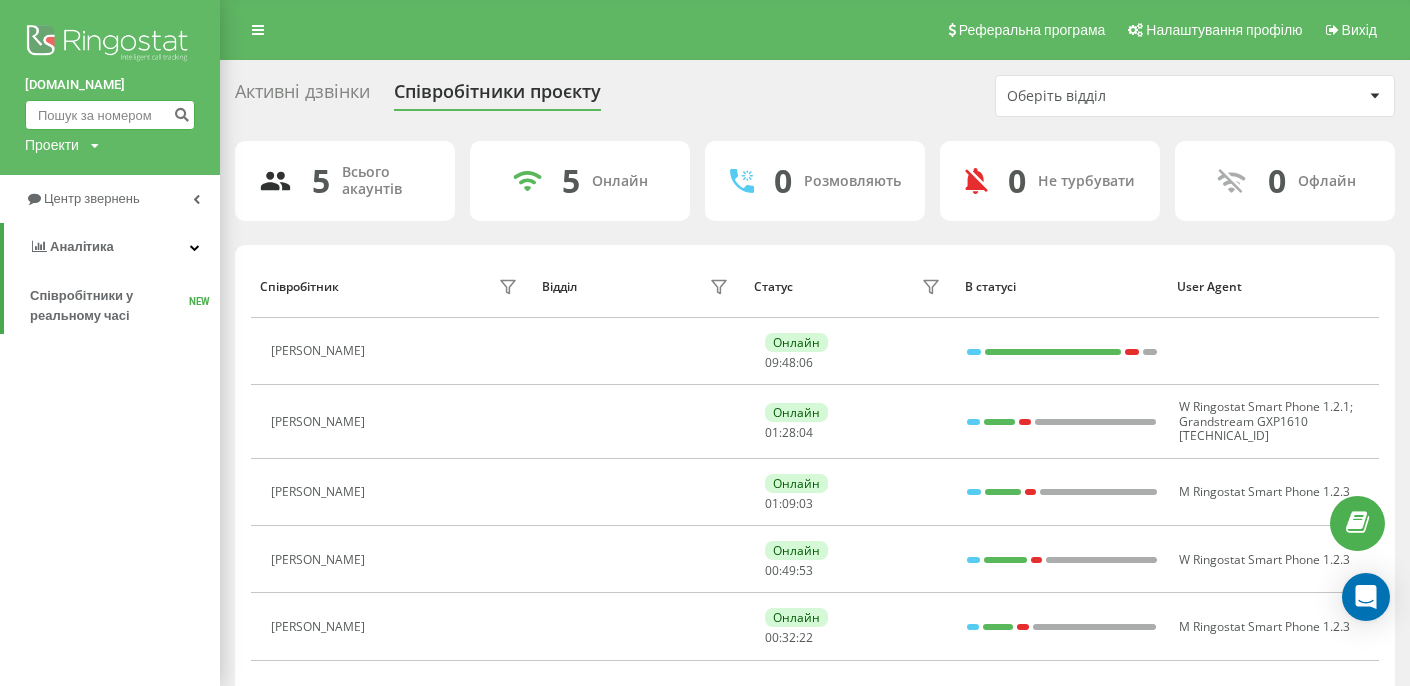 click at bounding box center [110, 115] 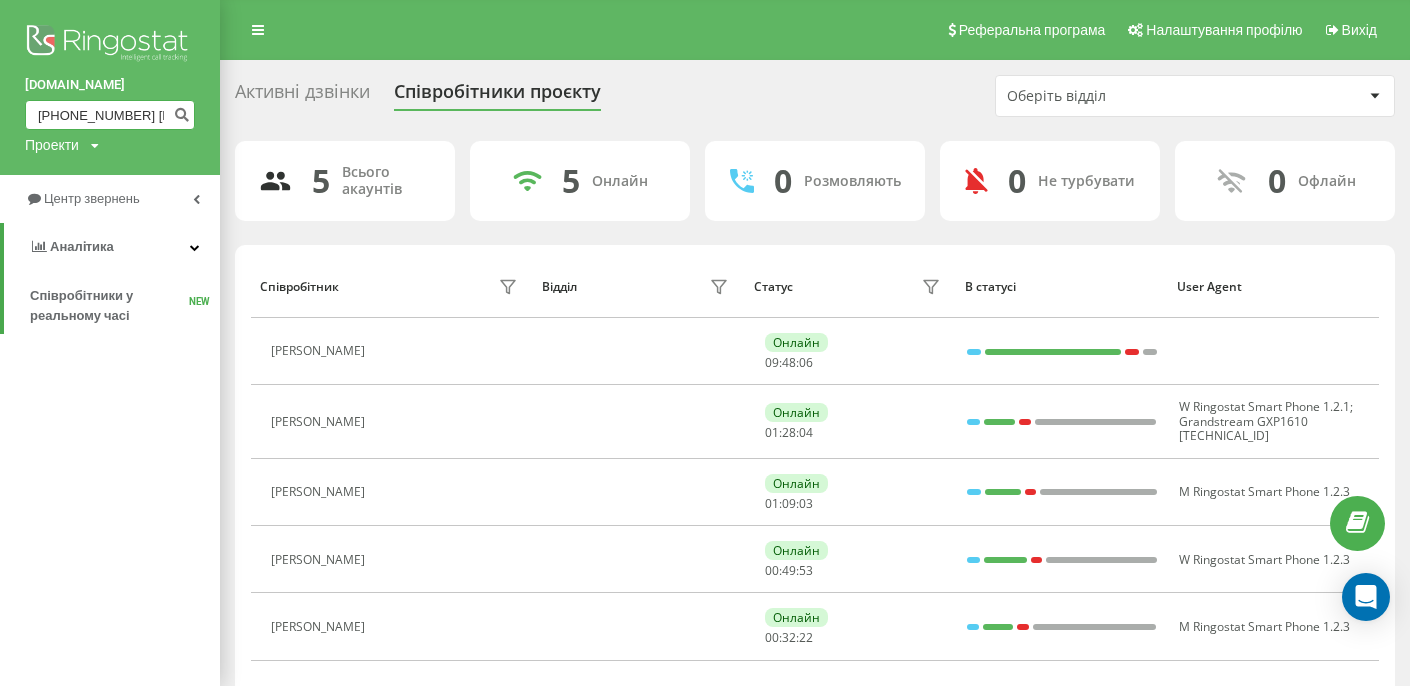 scroll, scrollTop: 0, scrollLeft: 63, axis: horizontal 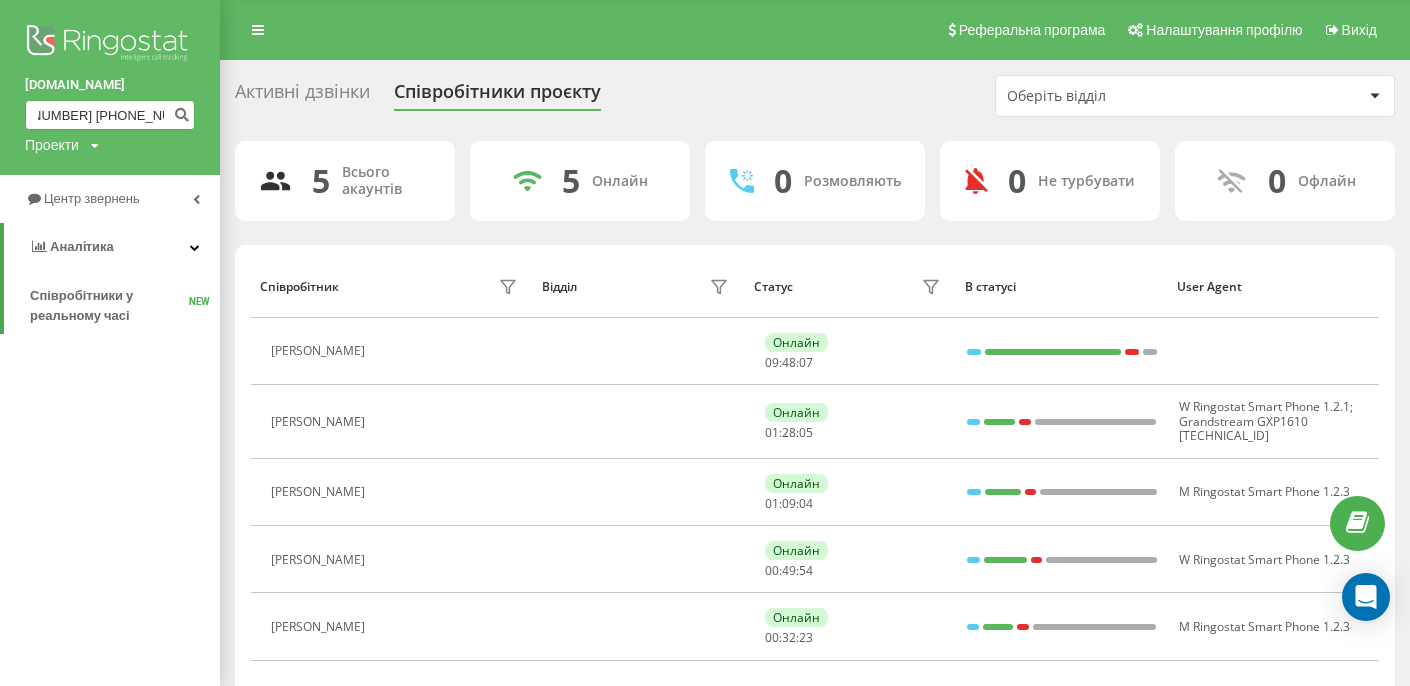 click on "050 572-11-36 073 065-76-88 06" at bounding box center [110, 115] 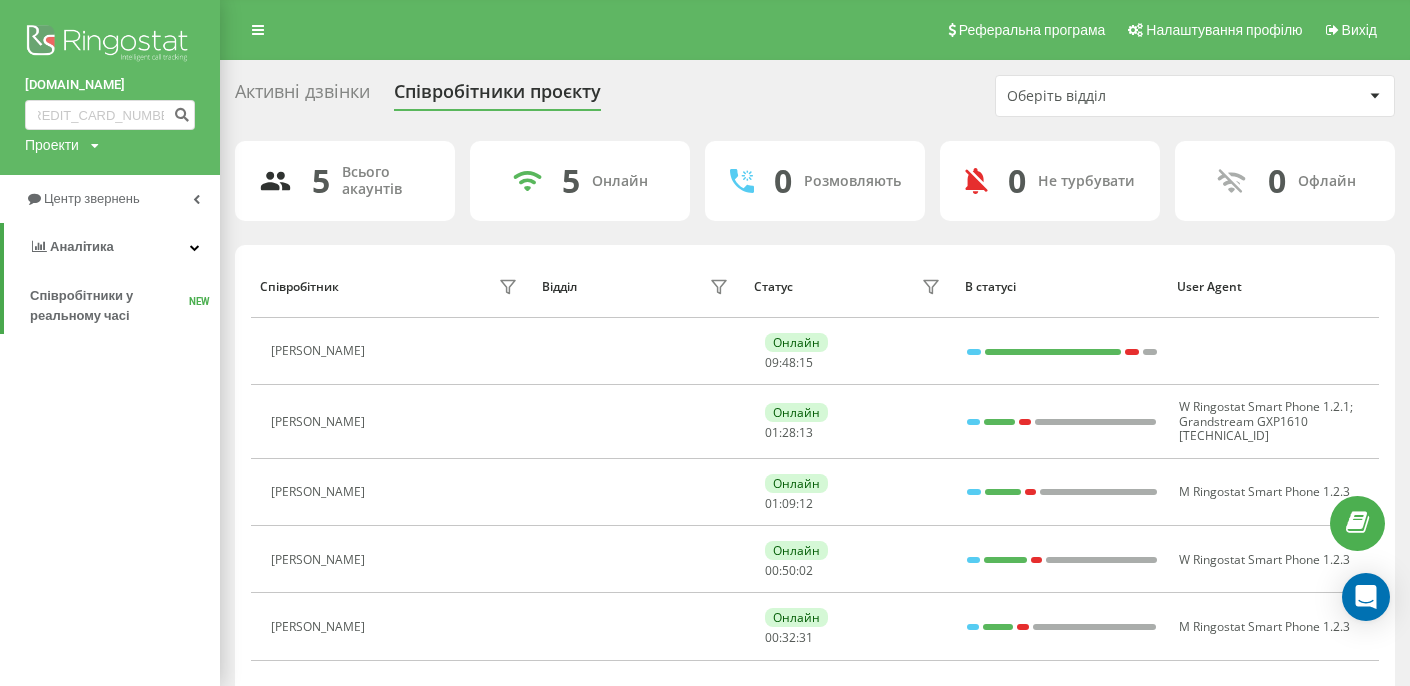 scroll, scrollTop: 0, scrollLeft: 0, axis: both 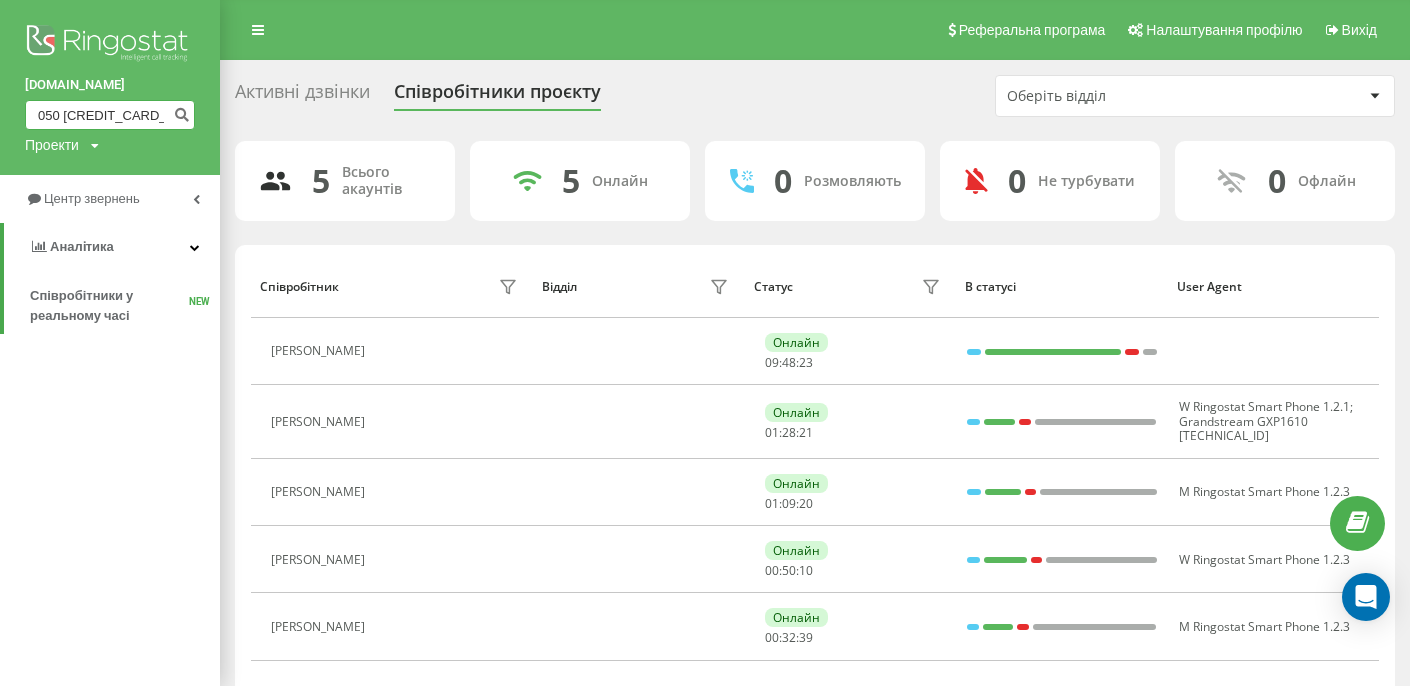 drag, startPoint x: 157, startPoint y: 112, endPoint x: -15, endPoint y: 114, distance: 172.01163 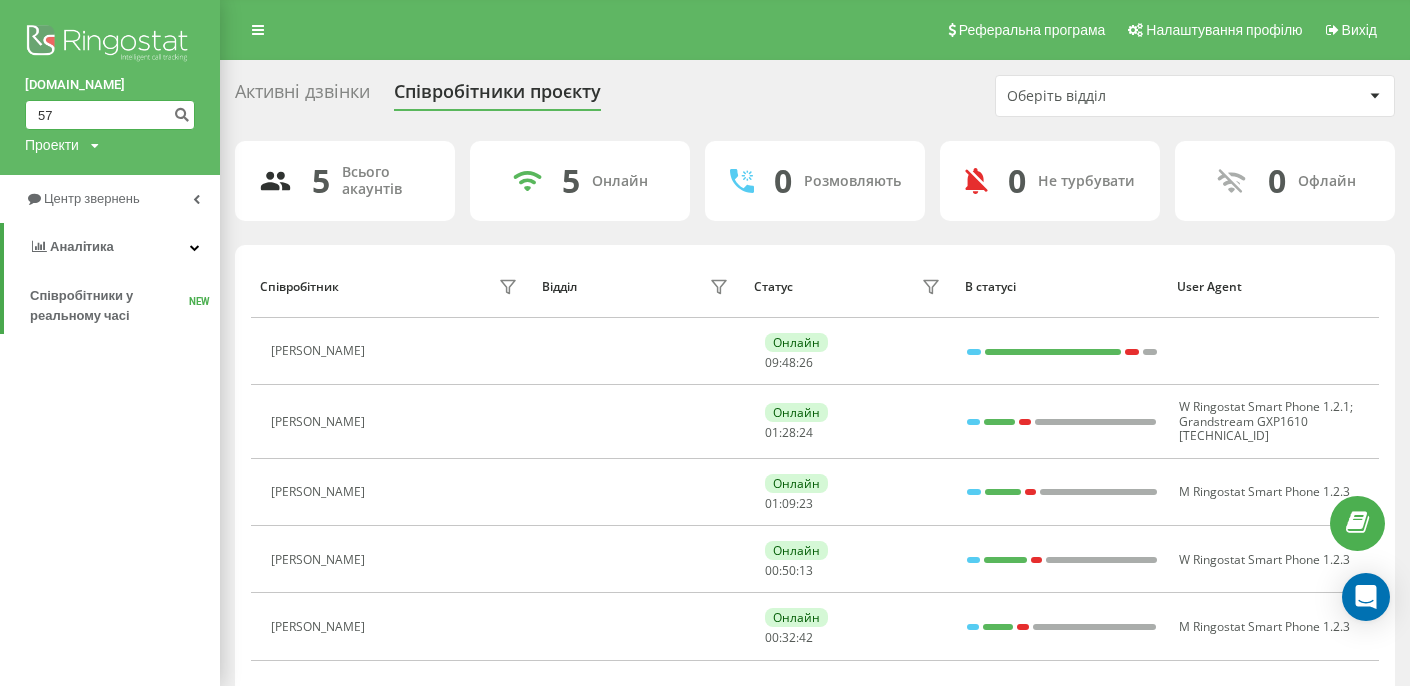 type on "5" 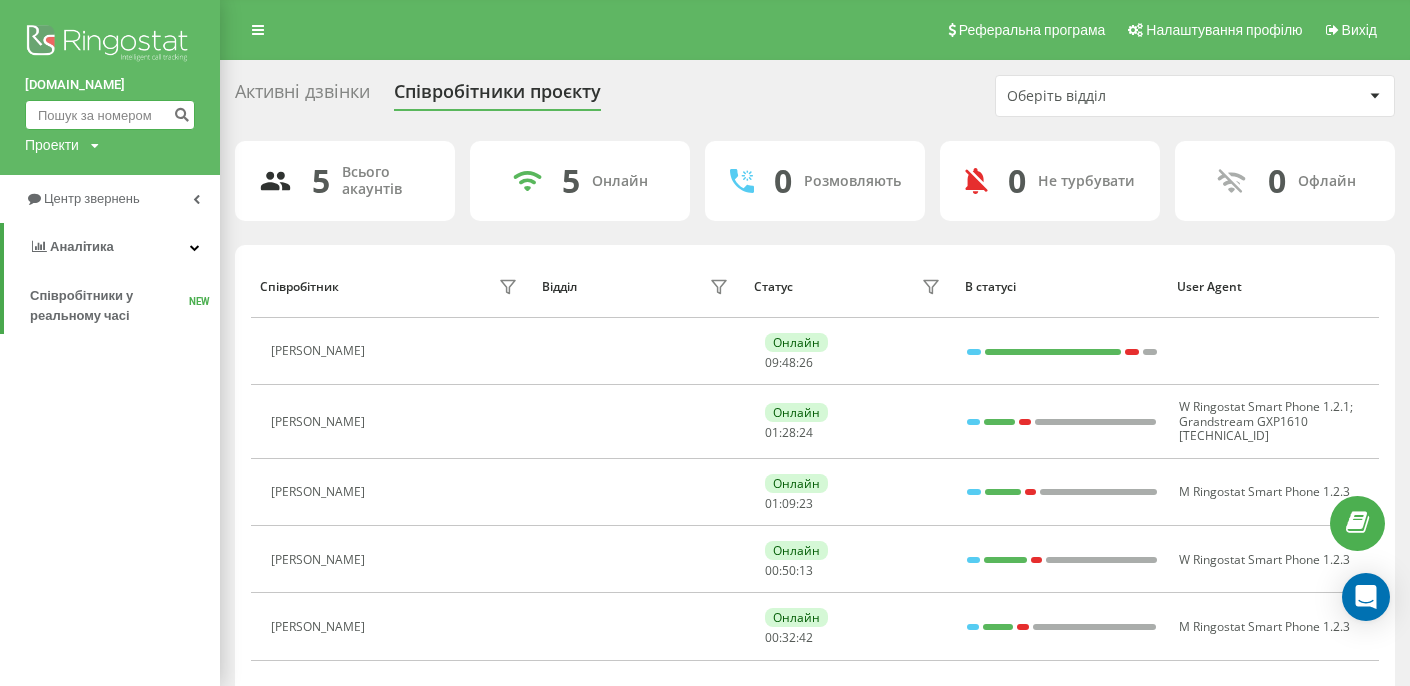 paste on "38 (097) 412-31-96" 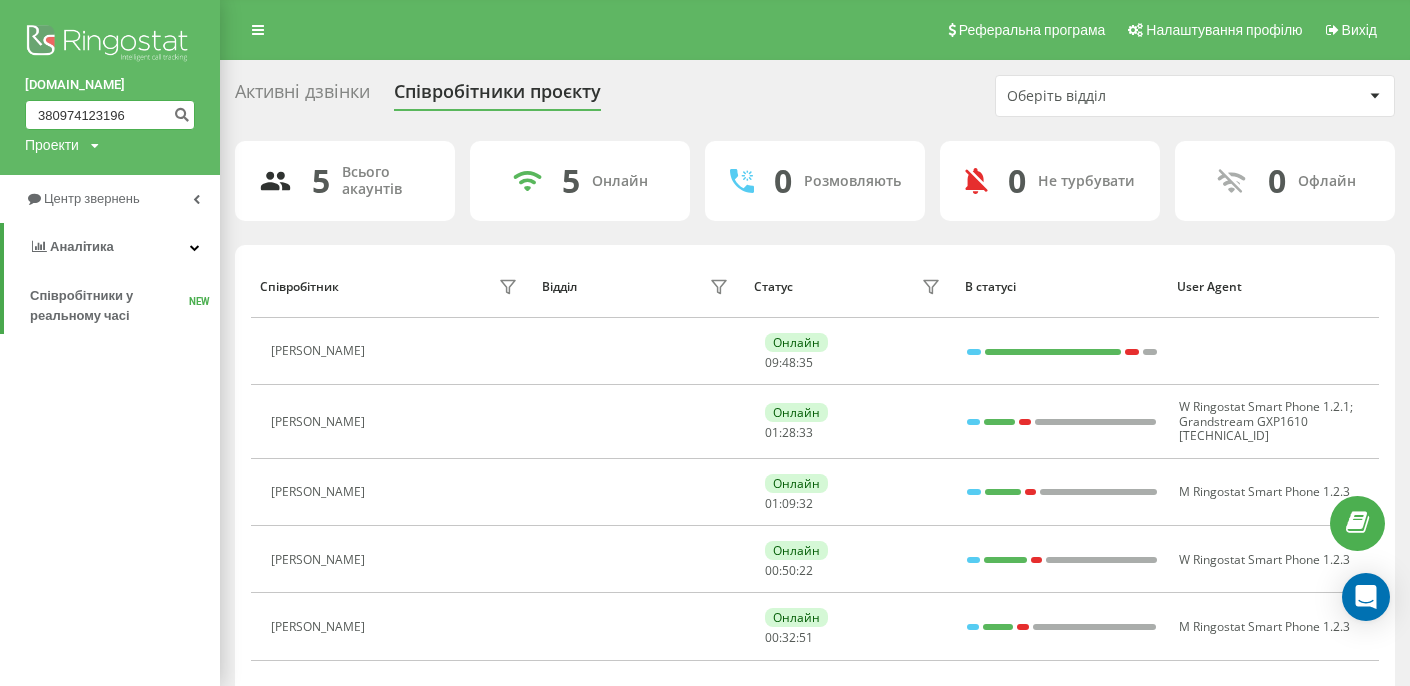 type on "380974123196" 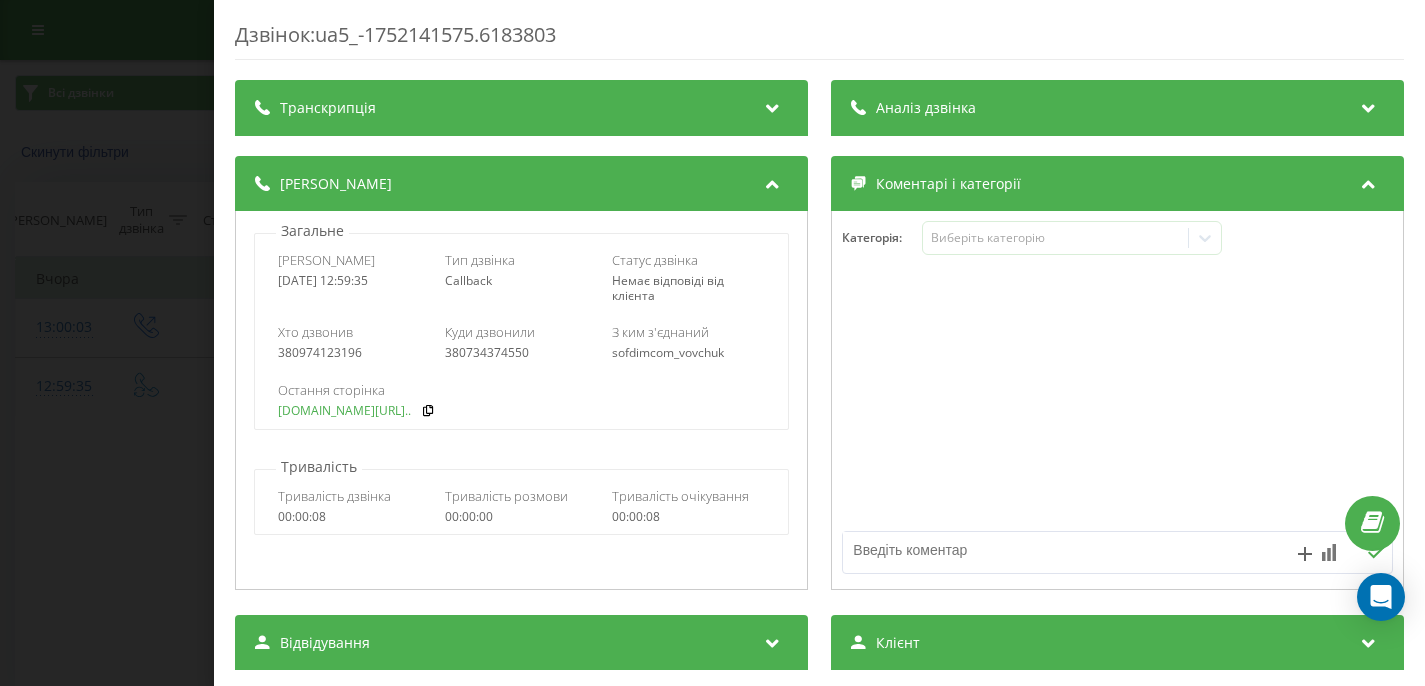 scroll, scrollTop: 0, scrollLeft: 0, axis: both 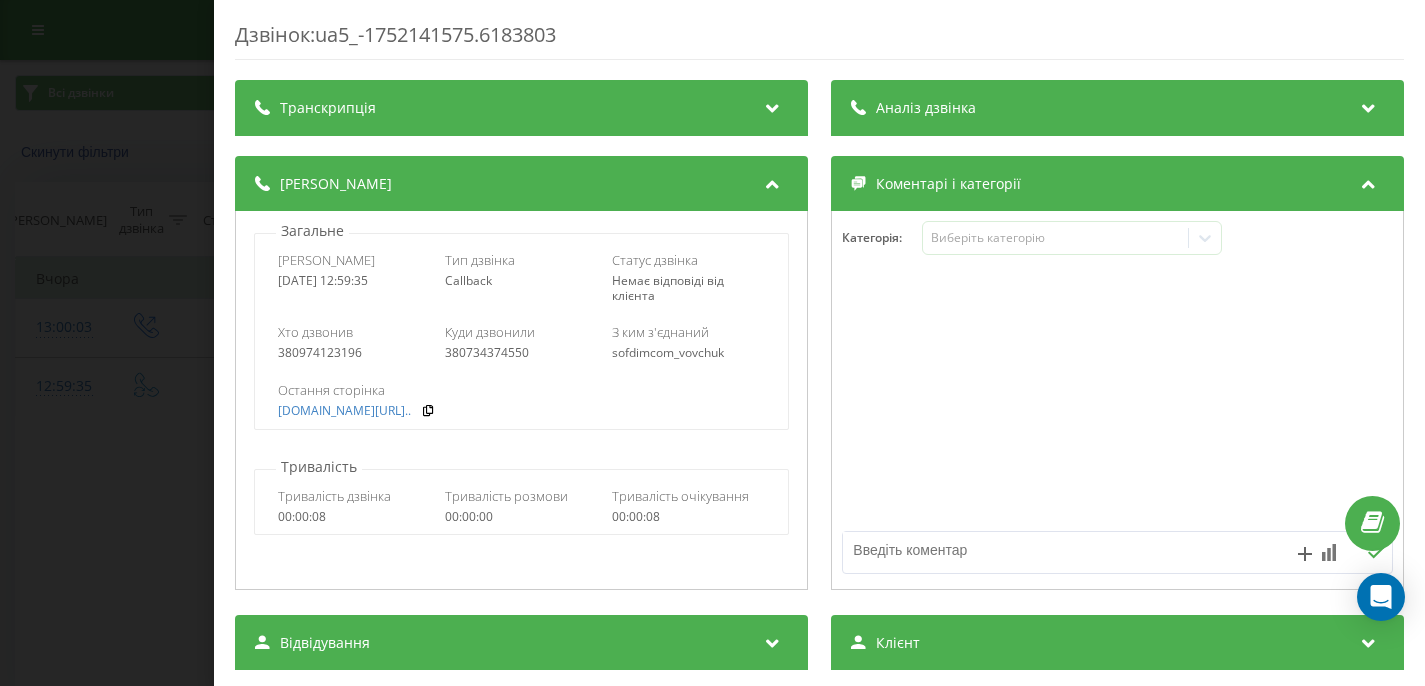 click on "Дзвінок :  ua5_-1752141575.6183803" at bounding box center (819, 40) 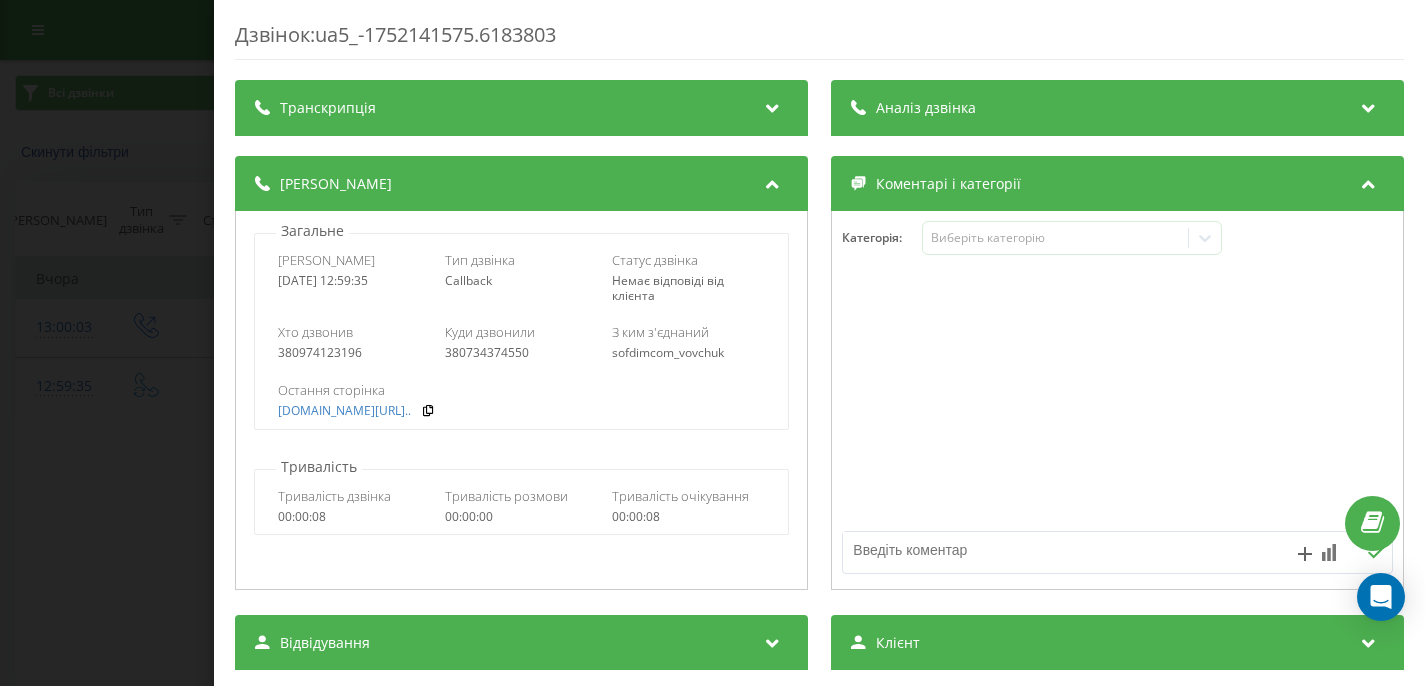 click on "Дзвінок :  ua5_-1752141575.6183803 Транскрипція Для AI-аналізу майбутніх дзвінків  налаштуйте та активуйте профіль на сторінці . Якщо профіль вже є і дзвінок відповідає його умовам, оновіть сторінку через 10 хвилин - AI аналізує поточний дзвінок. Аналіз дзвінка Для AI-аналізу майбутніх дзвінків  налаштуйте та активуйте профіль на сторінці . Якщо профіль вже є і дзвінок відповідає його умовам, оновіть сторінку через 10 хвилин - AI аналізує поточний дзвінок. Деталі дзвінка Загальне Дата дзвінка 2025-07-10 12:59:35 Тип дзвінка Callback Статус дзвінка Немає відповіді від клієнта 380974123196 : :" at bounding box center [712, 343] 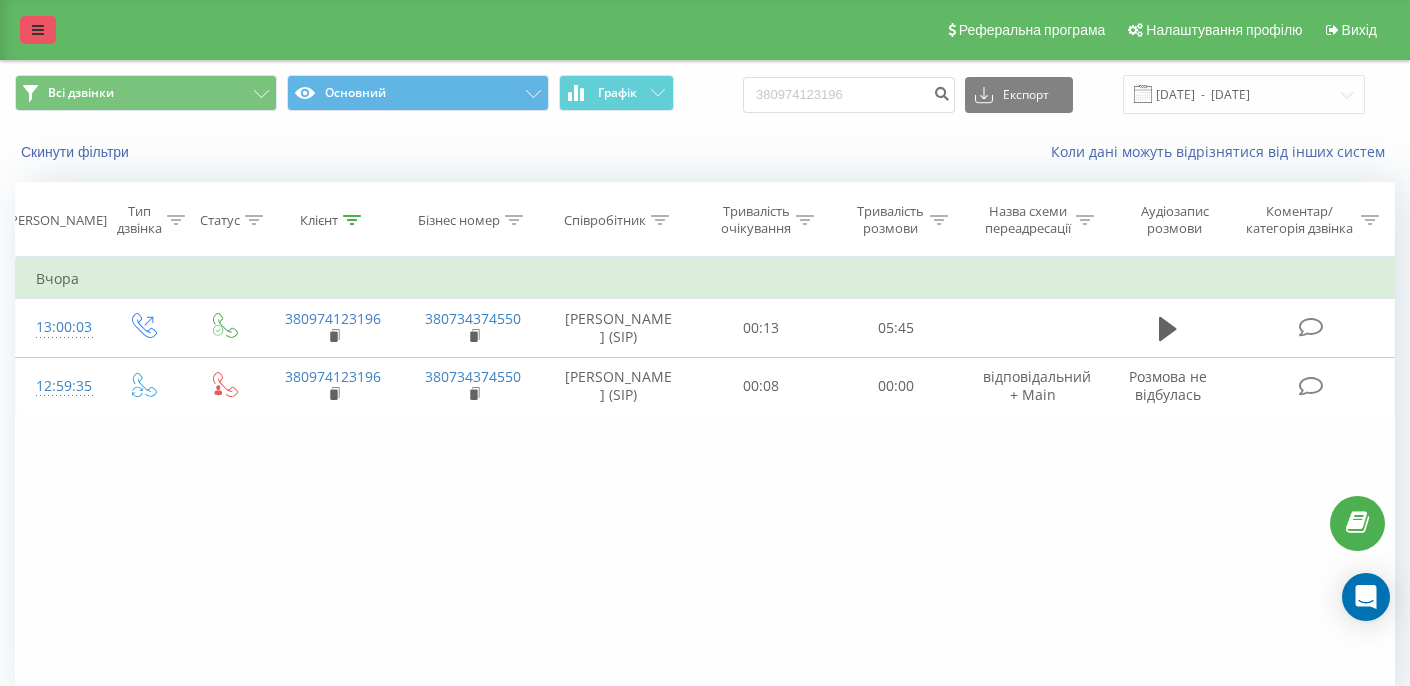 click at bounding box center (38, 30) 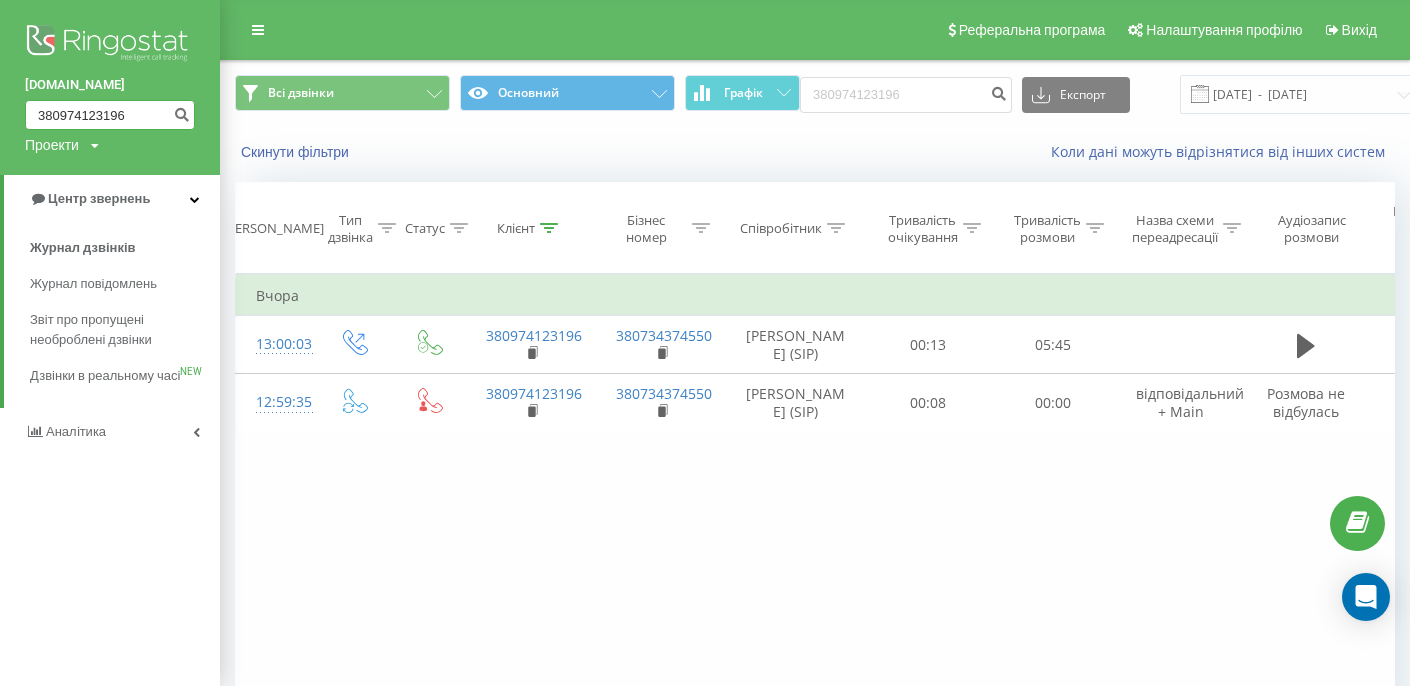 click on "380974123196" at bounding box center (110, 115) 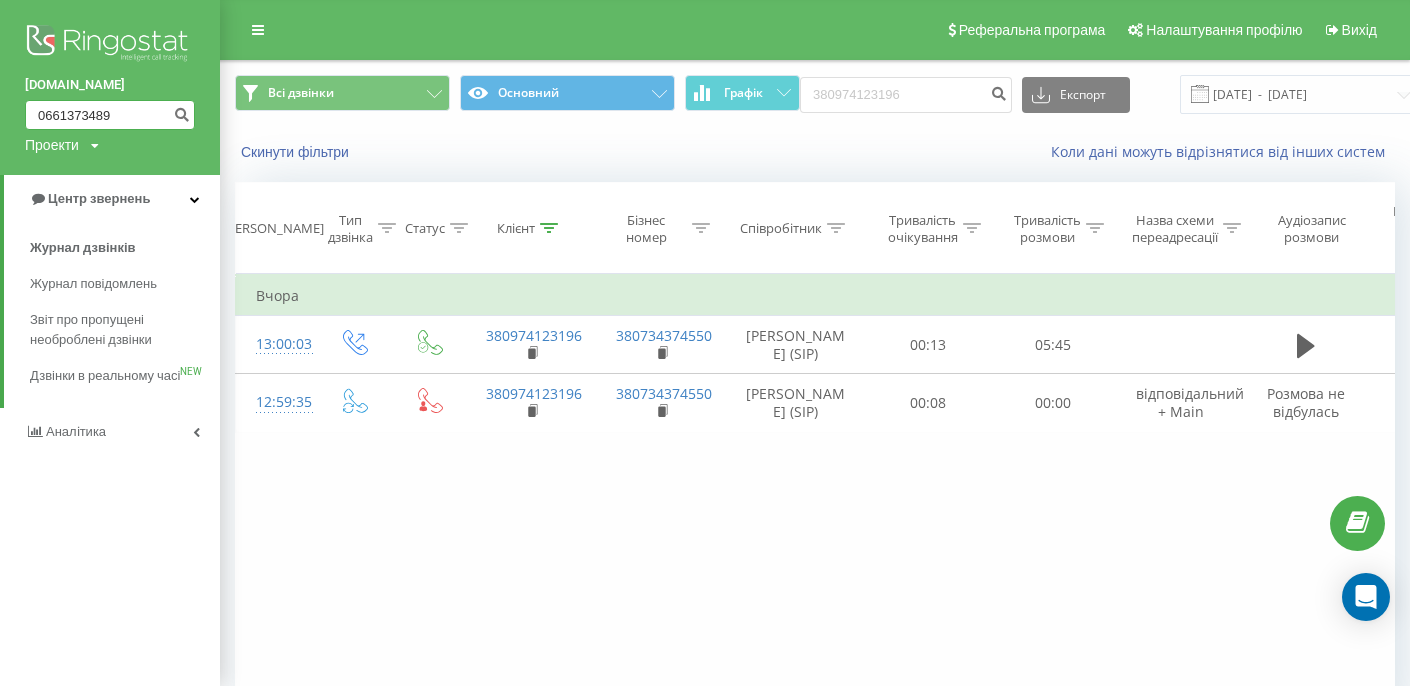 type on "0661373489" 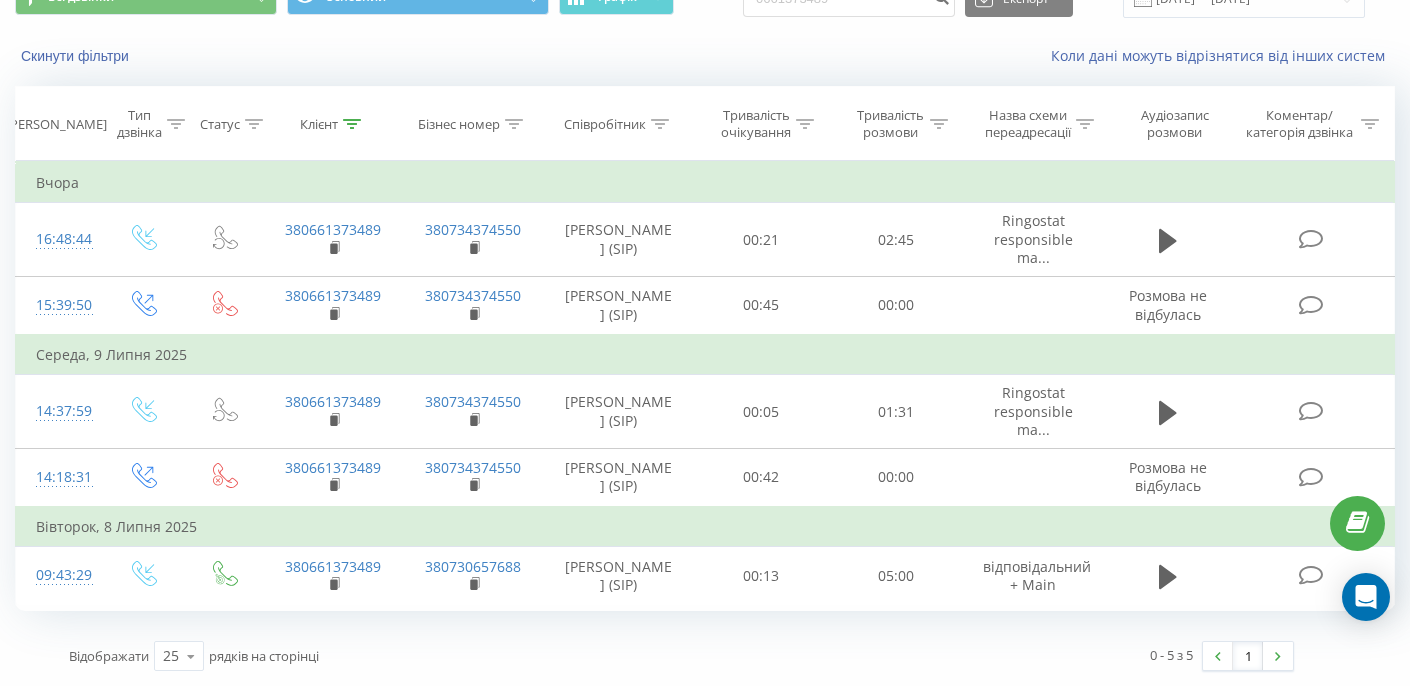 scroll, scrollTop: 96, scrollLeft: 0, axis: vertical 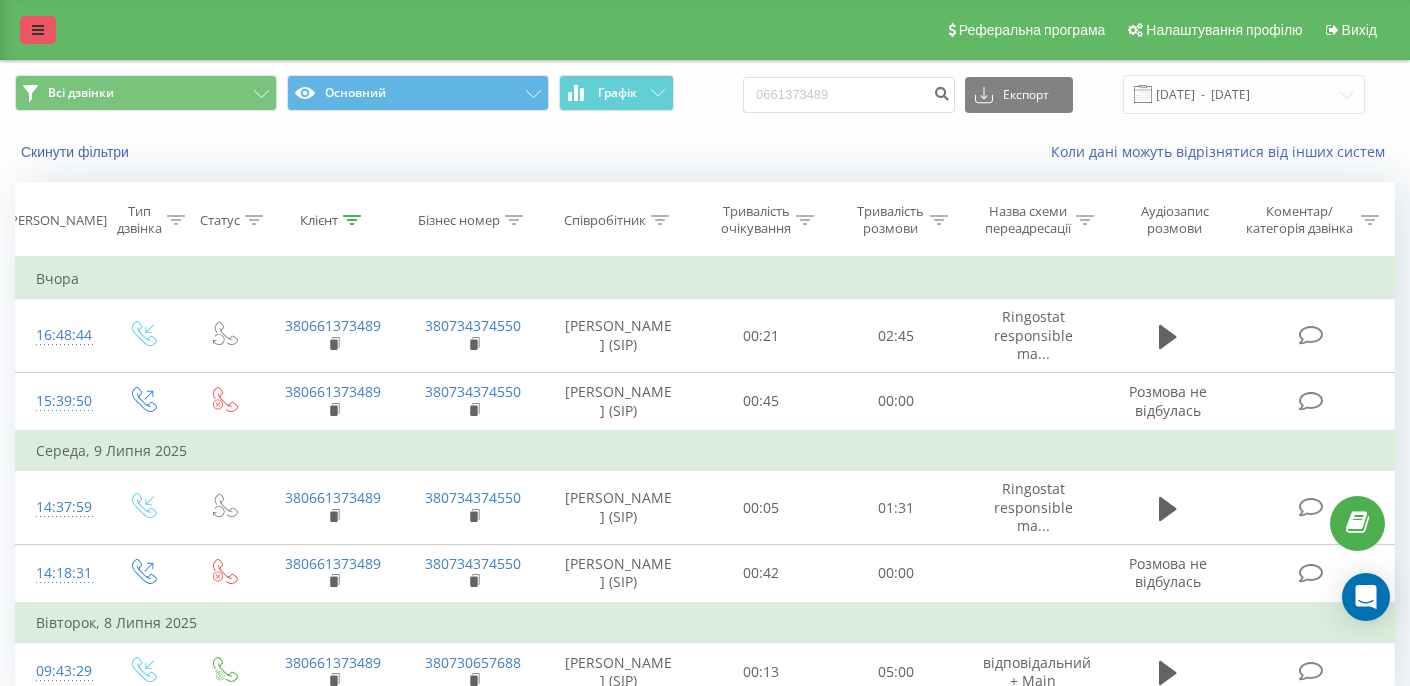 click at bounding box center (38, 30) 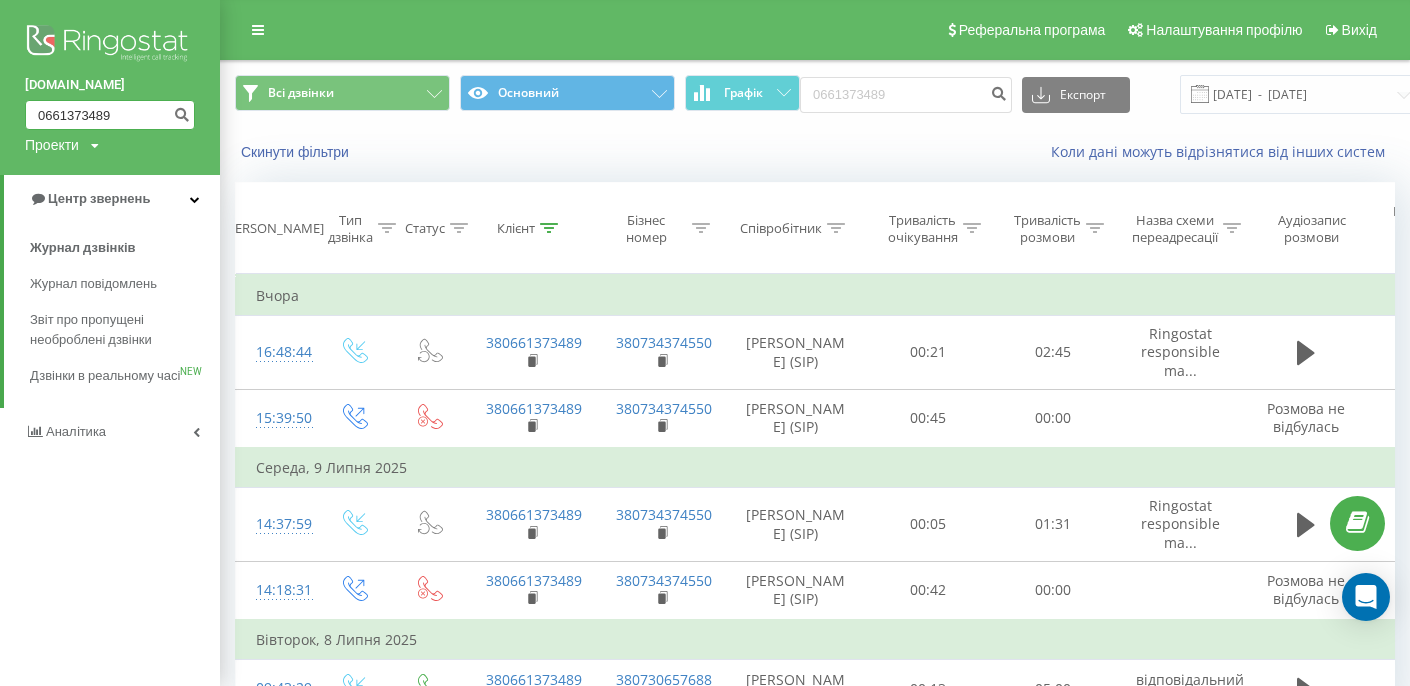 click on "0661373489" at bounding box center (110, 115) 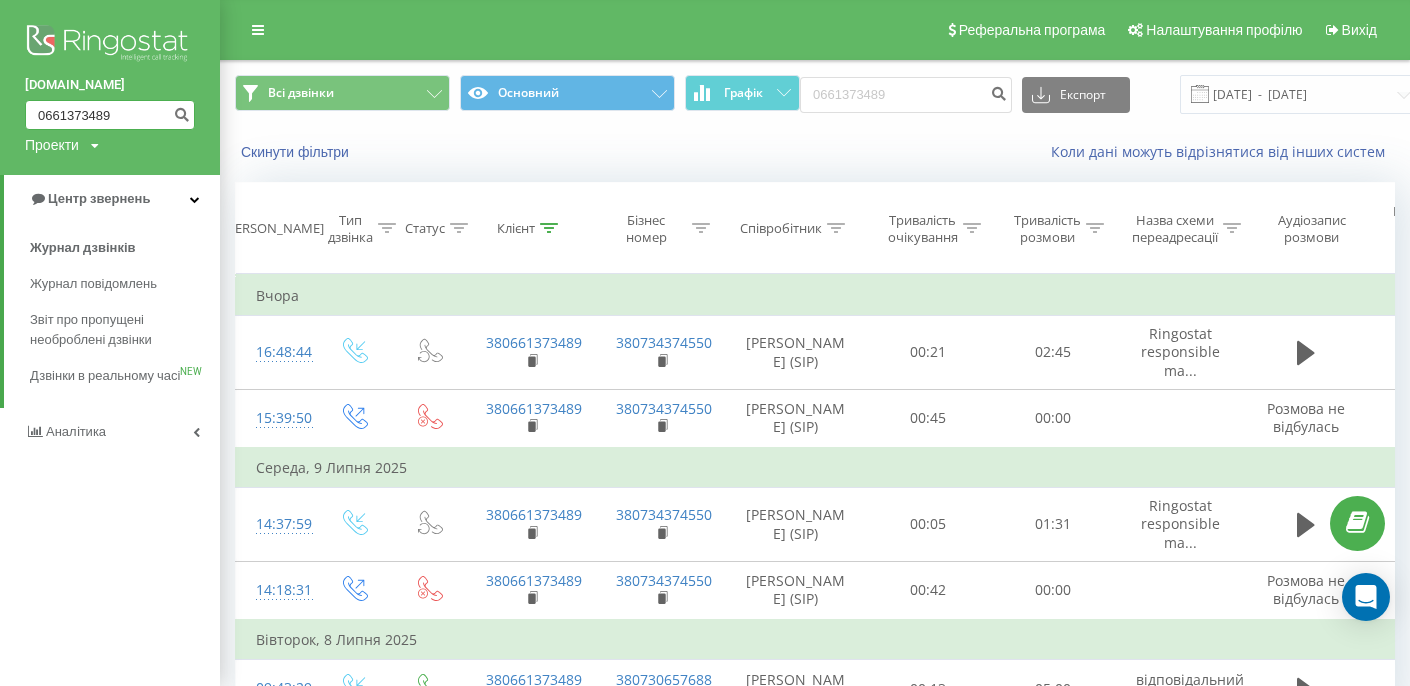 paste on "38 (098) 127-43-12" 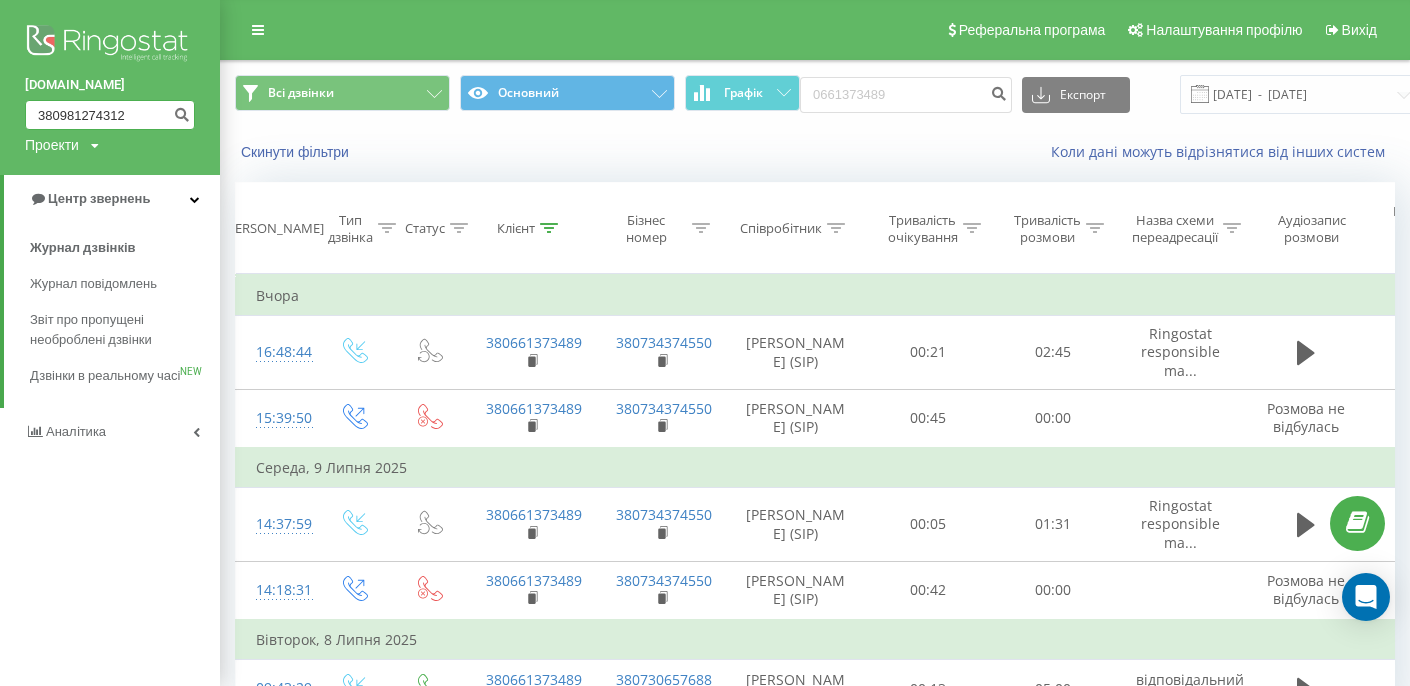 type on "380981274312" 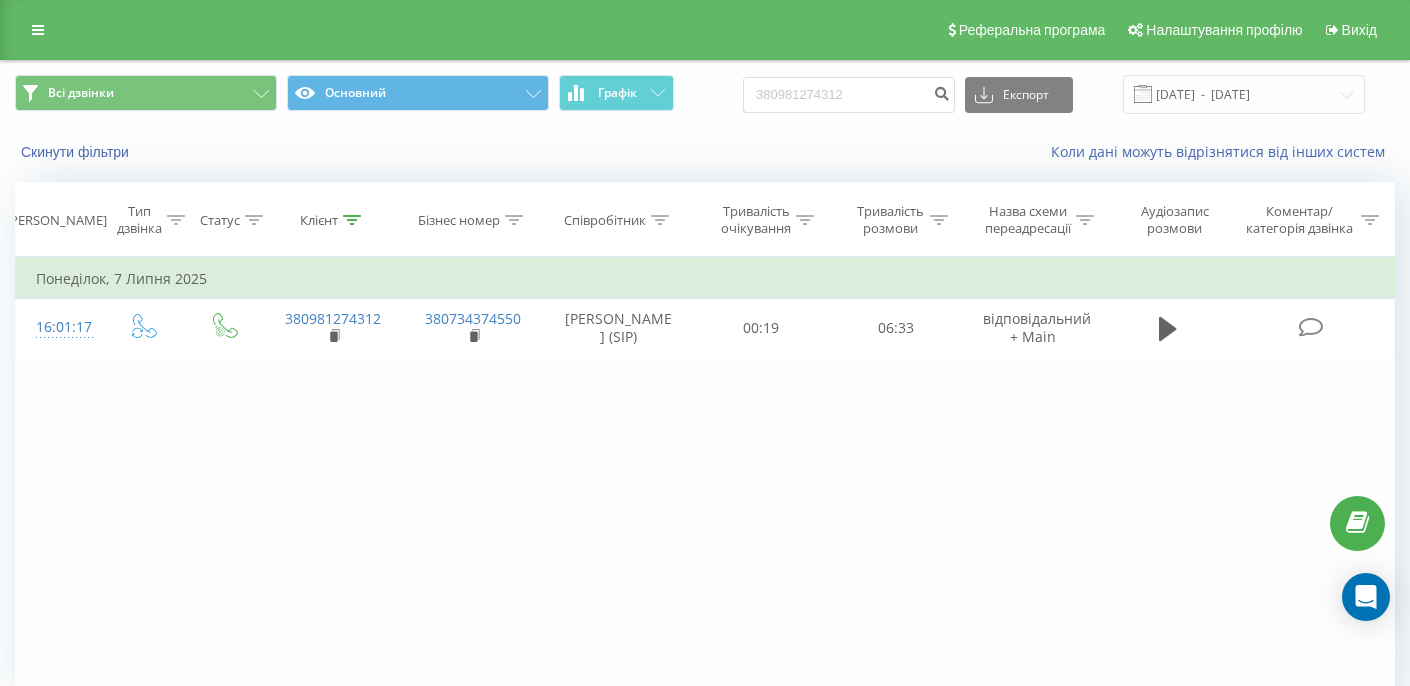 scroll, scrollTop: 0, scrollLeft: 0, axis: both 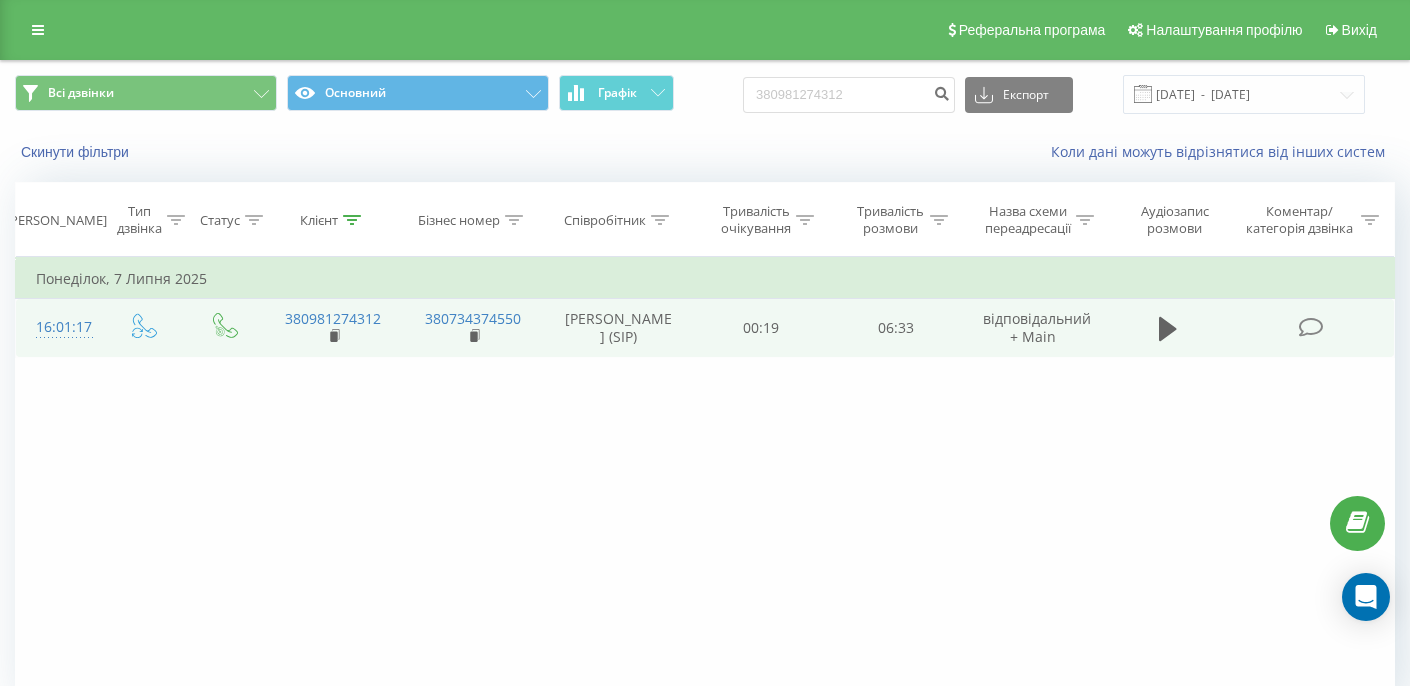 click 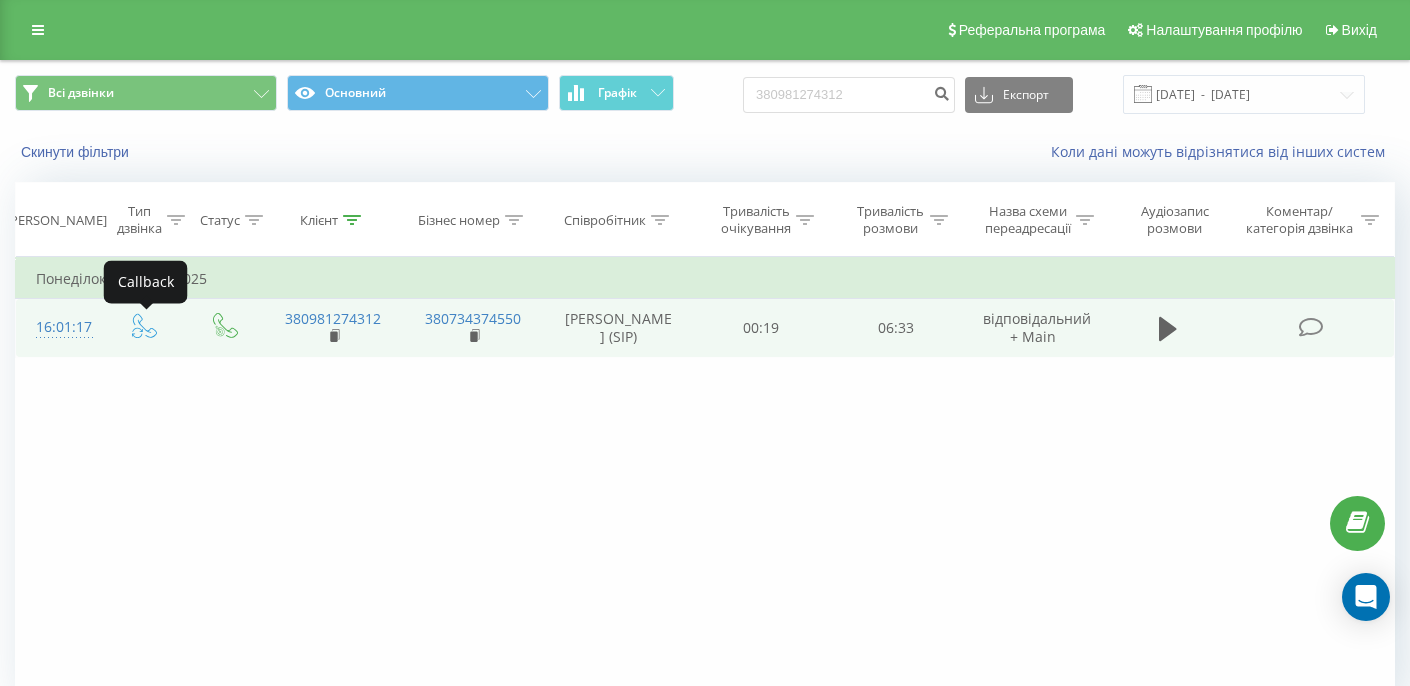 click 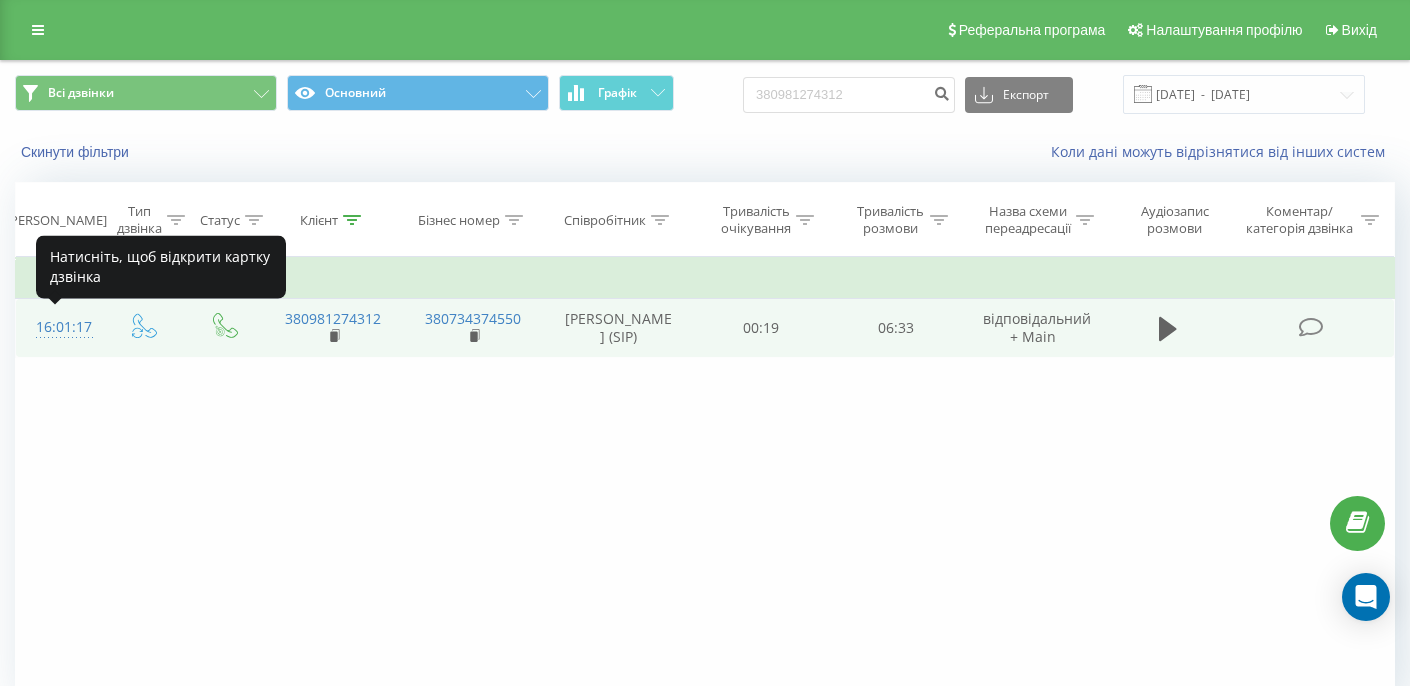 click on "16:01:17" at bounding box center [59, 327] 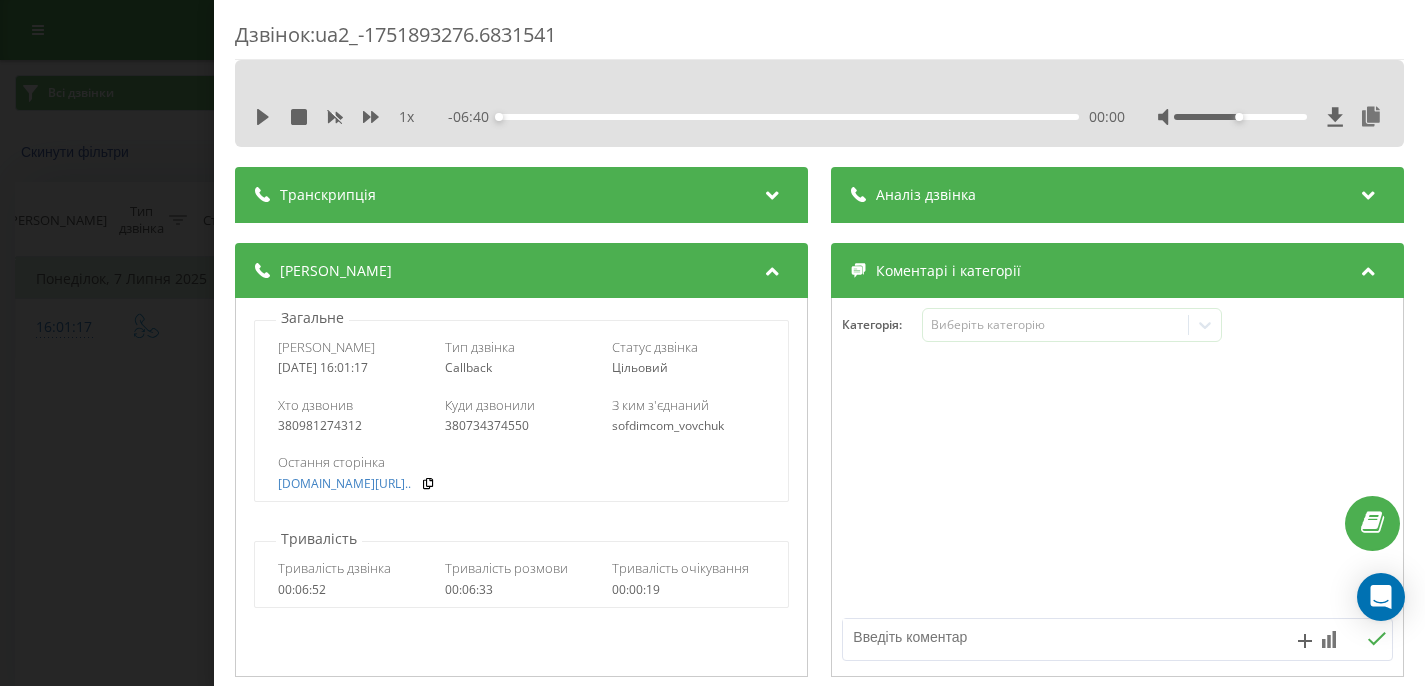 click on "Дзвінок :  ua2_-1751893276.6831541   1 x  - 06:40 00:00   00:00   Транскрипція Для AI-аналізу майбутніх дзвінків  налаштуйте та активуйте профіль на сторінці . Якщо профіль вже є і дзвінок відповідає його умовам, оновіть сторінку через 10 хвилин - AI аналізує поточний дзвінок. Аналіз дзвінка Для AI-аналізу майбутніх дзвінків  налаштуйте та активуйте профіль на сторінці . Якщо профіль вже є і дзвінок відповідає його умовам, оновіть сторінку через 10 хвилин - AI аналізує поточний дзвінок. Деталі дзвінка Загальне Дата дзвінка 2025-07-07 16:01:17 Тип дзвінка Callback Статус дзвінка Цільовий Хто дзвонив" at bounding box center [819, 343] 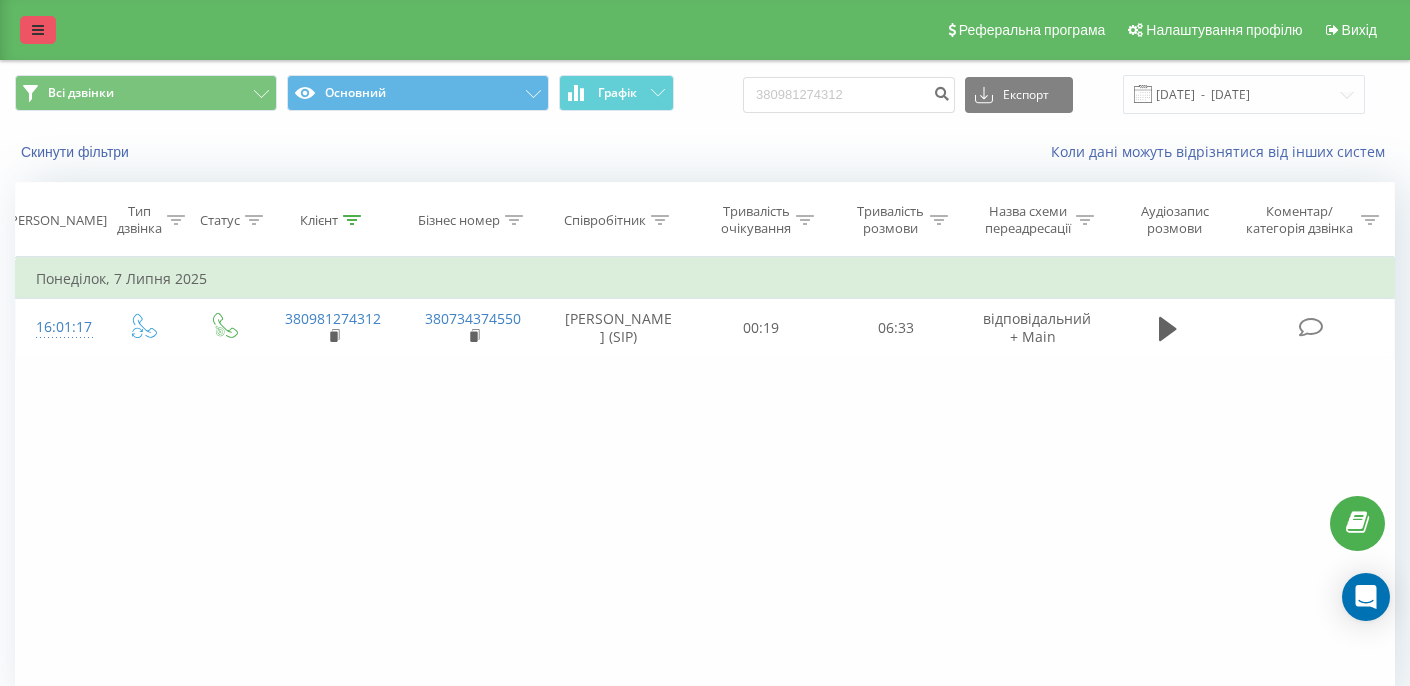 click at bounding box center (38, 30) 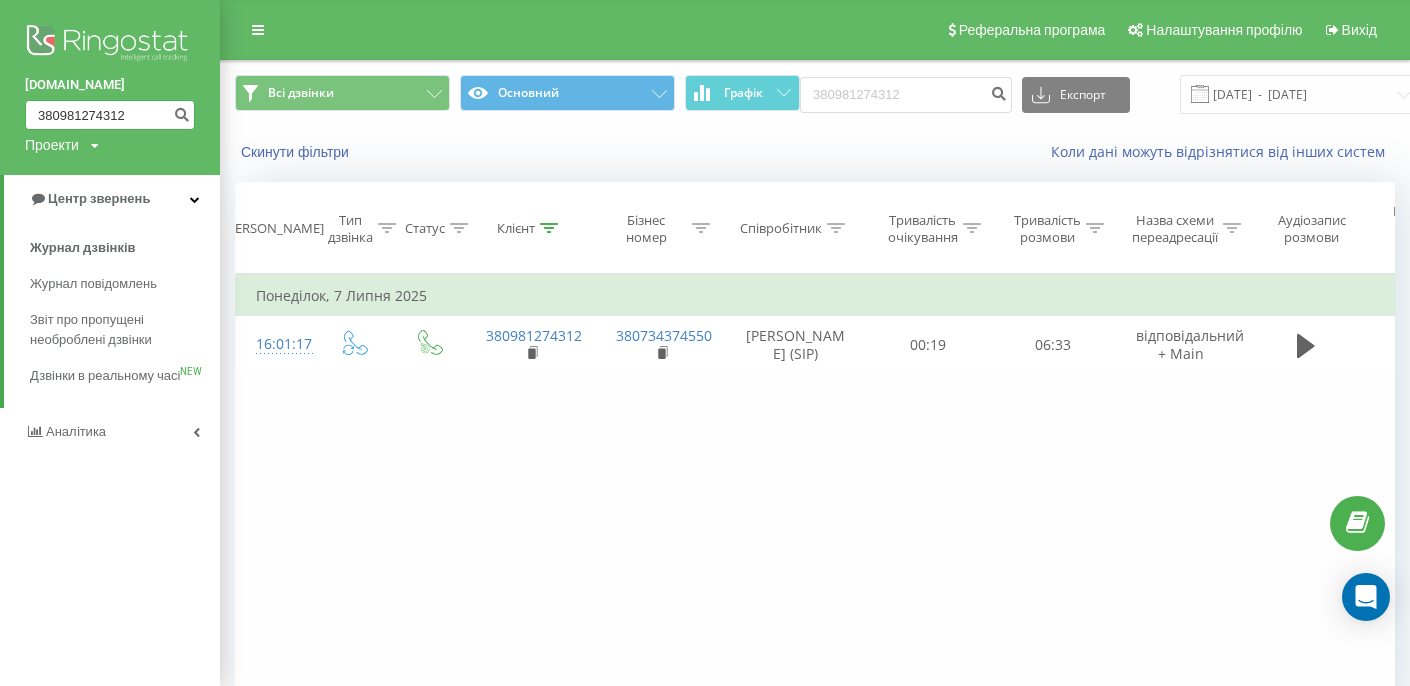 click on "380981274312" at bounding box center (110, 115) 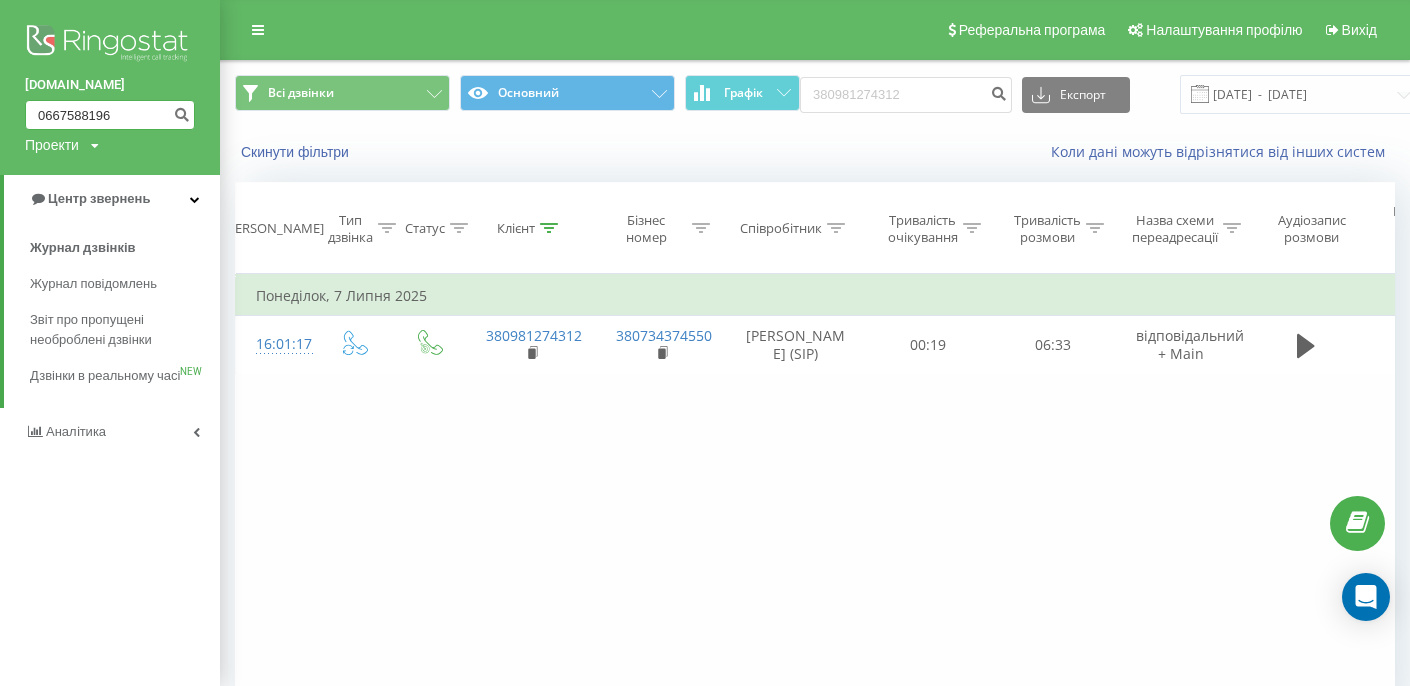 type on "0667588196" 